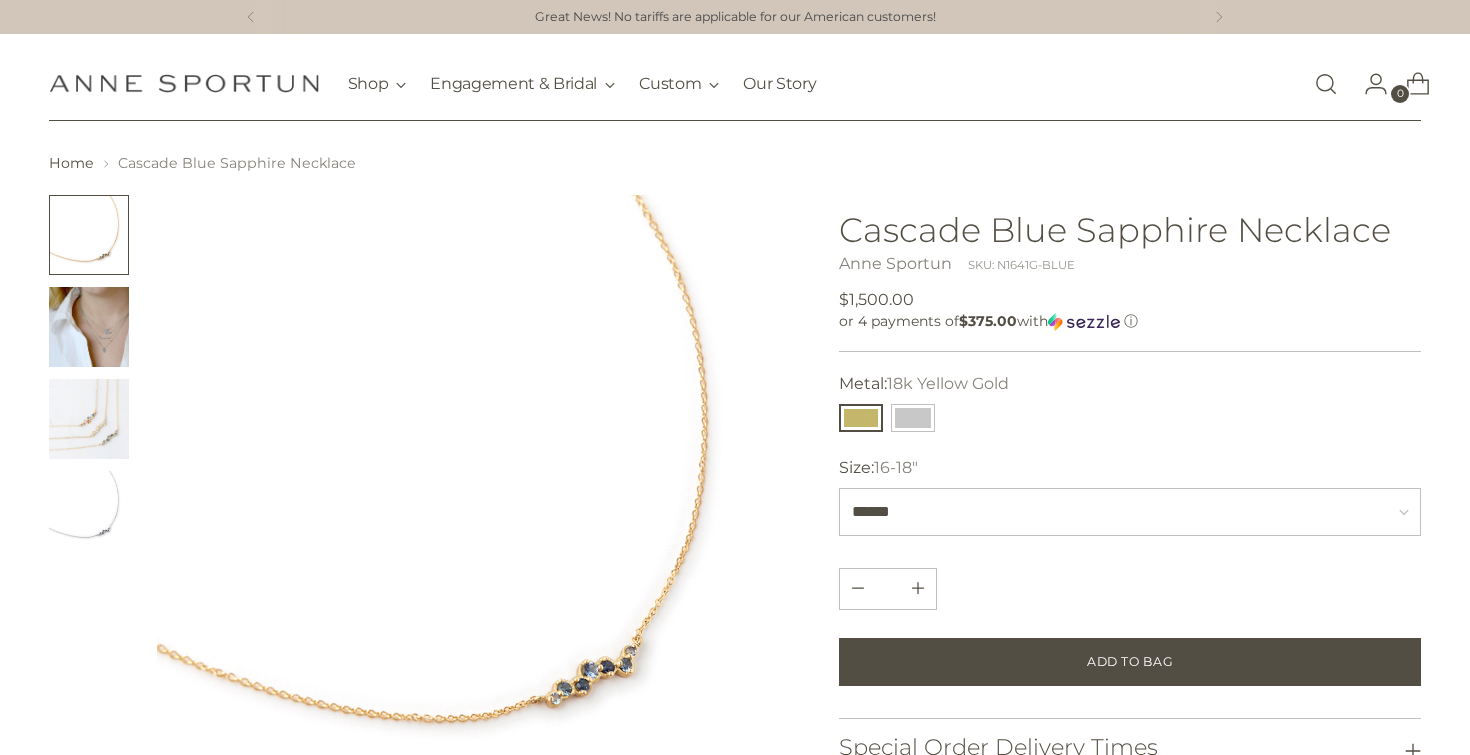 scroll, scrollTop: 0, scrollLeft: 0, axis: both 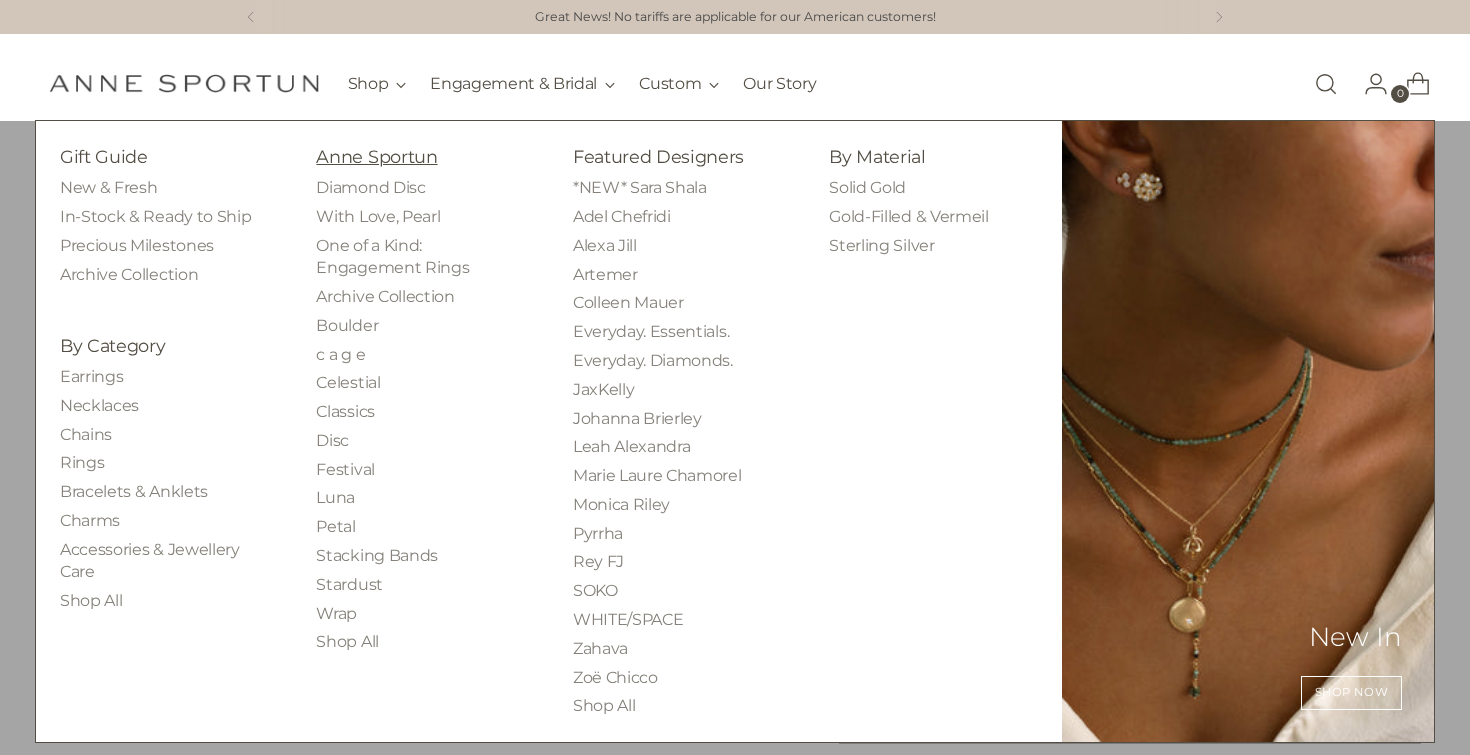 click on "Anne Sportun" at bounding box center [376, 156] 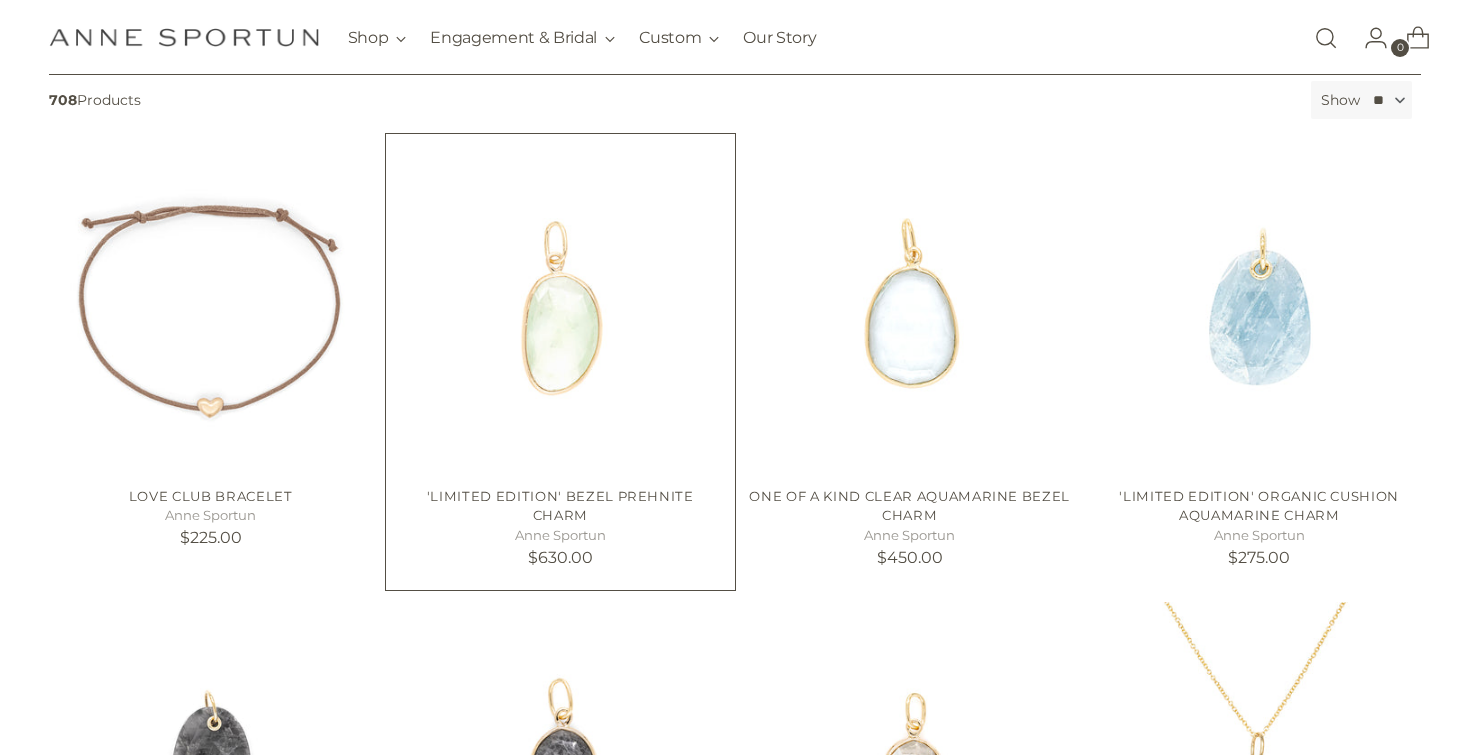 scroll, scrollTop: 330, scrollLeft: 0, axis: vertical 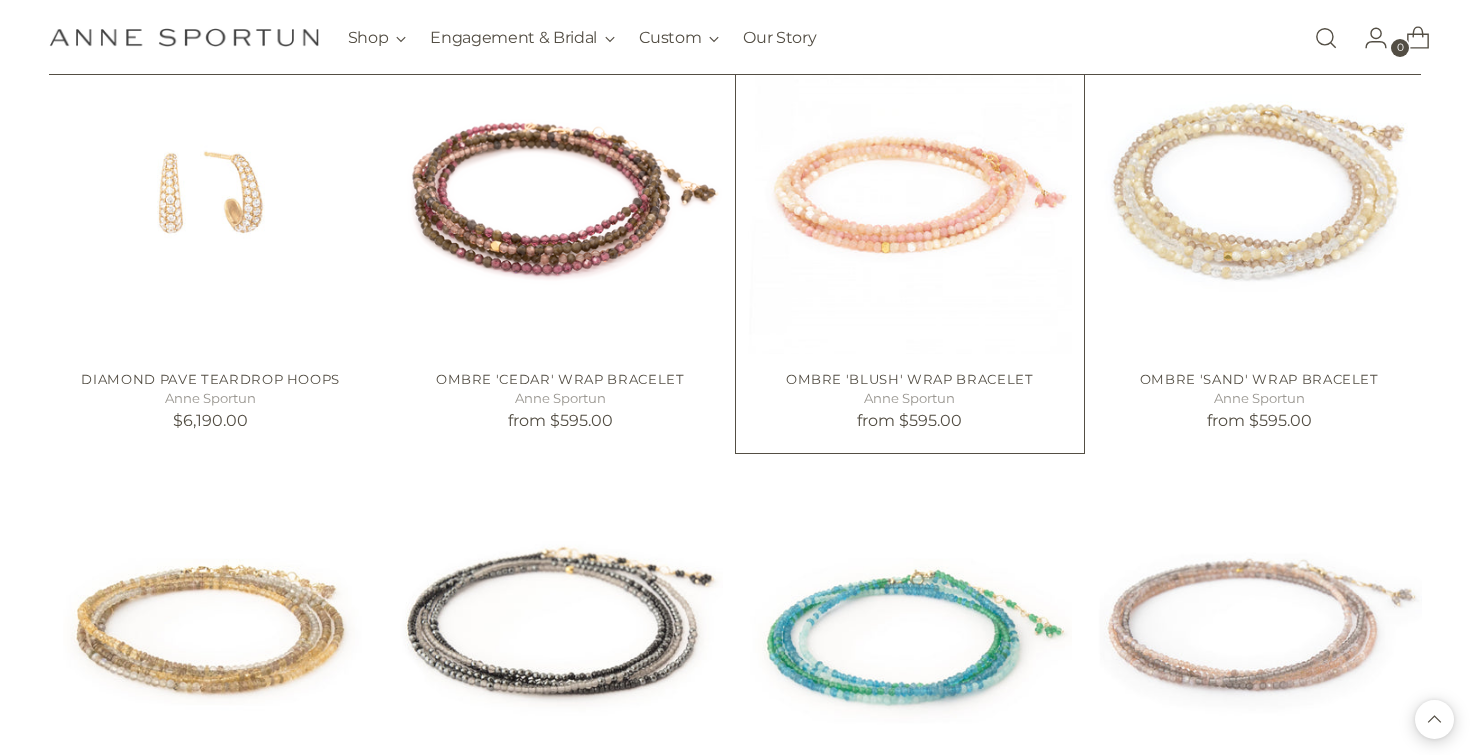 click on "Ombre 'Blush' Wrap Bracelet" at bounding box center [910, 379] 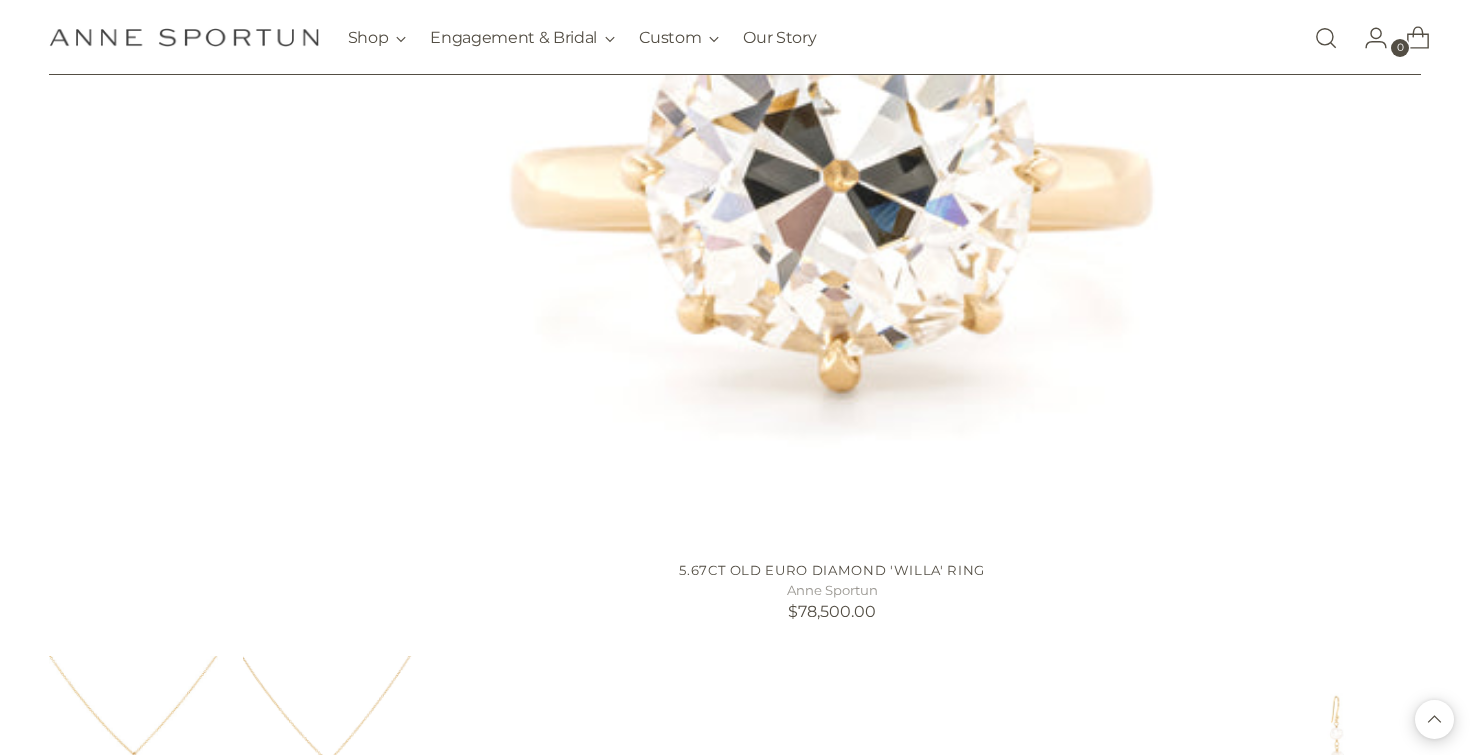 scroll, scrollTop: 10655, scrollLeft: 0, axis: vertical 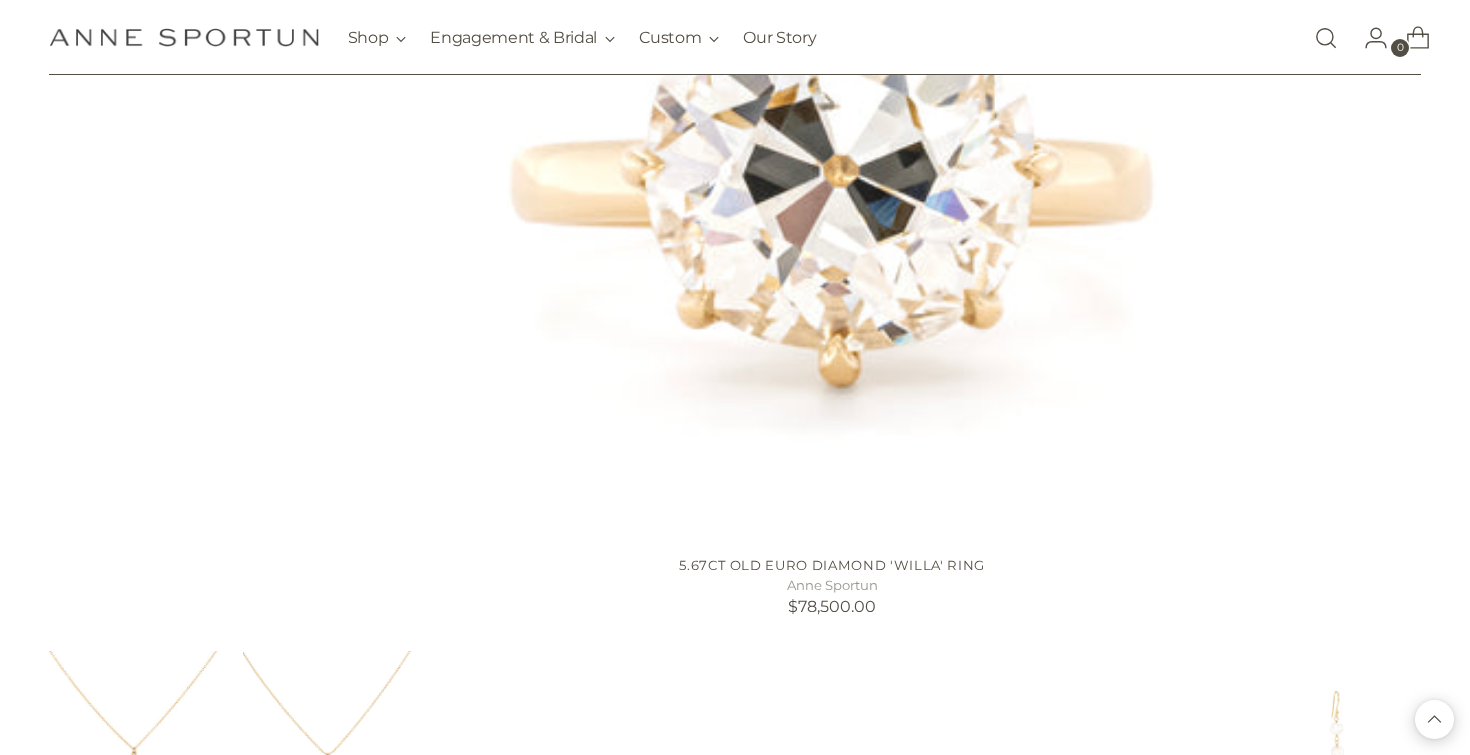 click on "Dancing Diamond Hammered 3mm Band" at bounding box center [1337, 10787] 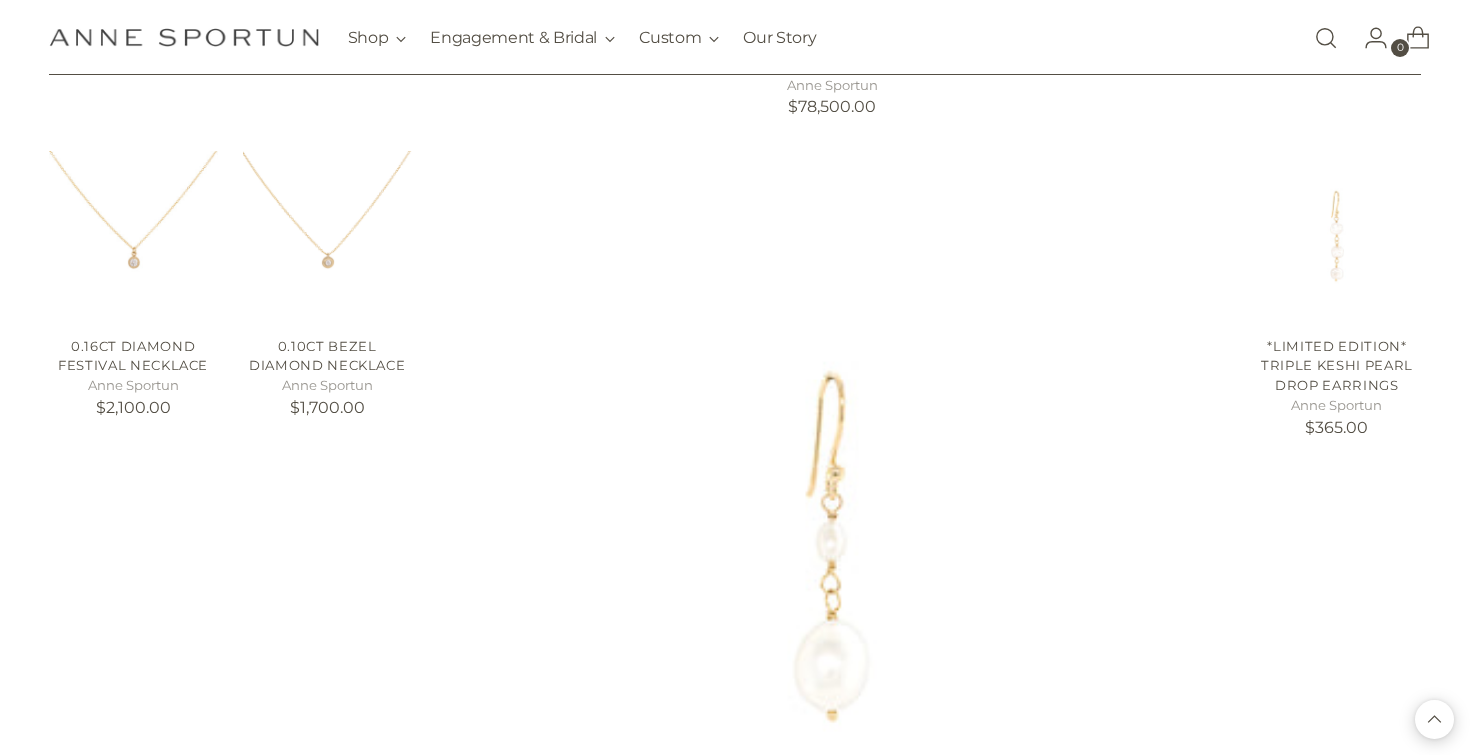 scroll, scrollTop: 11157, scrollLeft: 0, axis: vertical 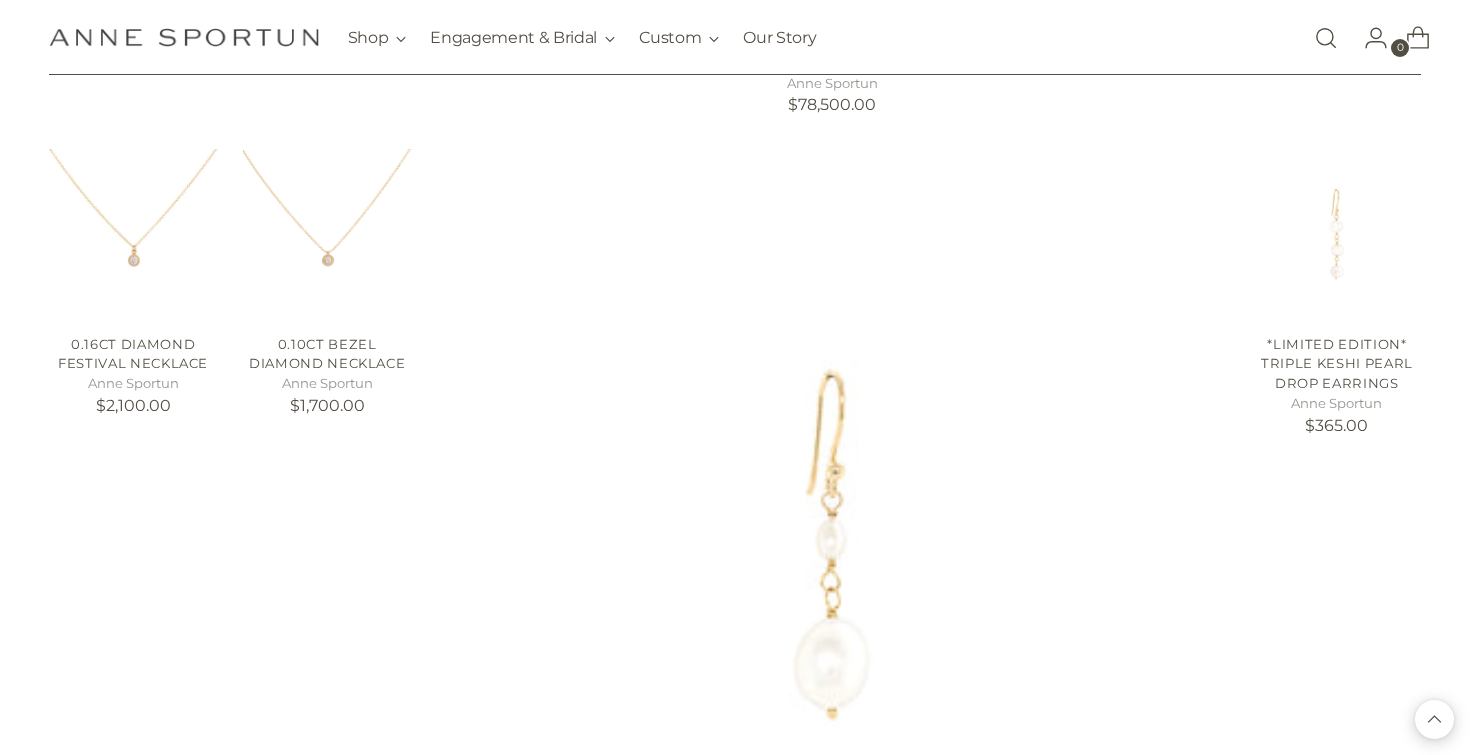 click at bounding box center [0, 0] 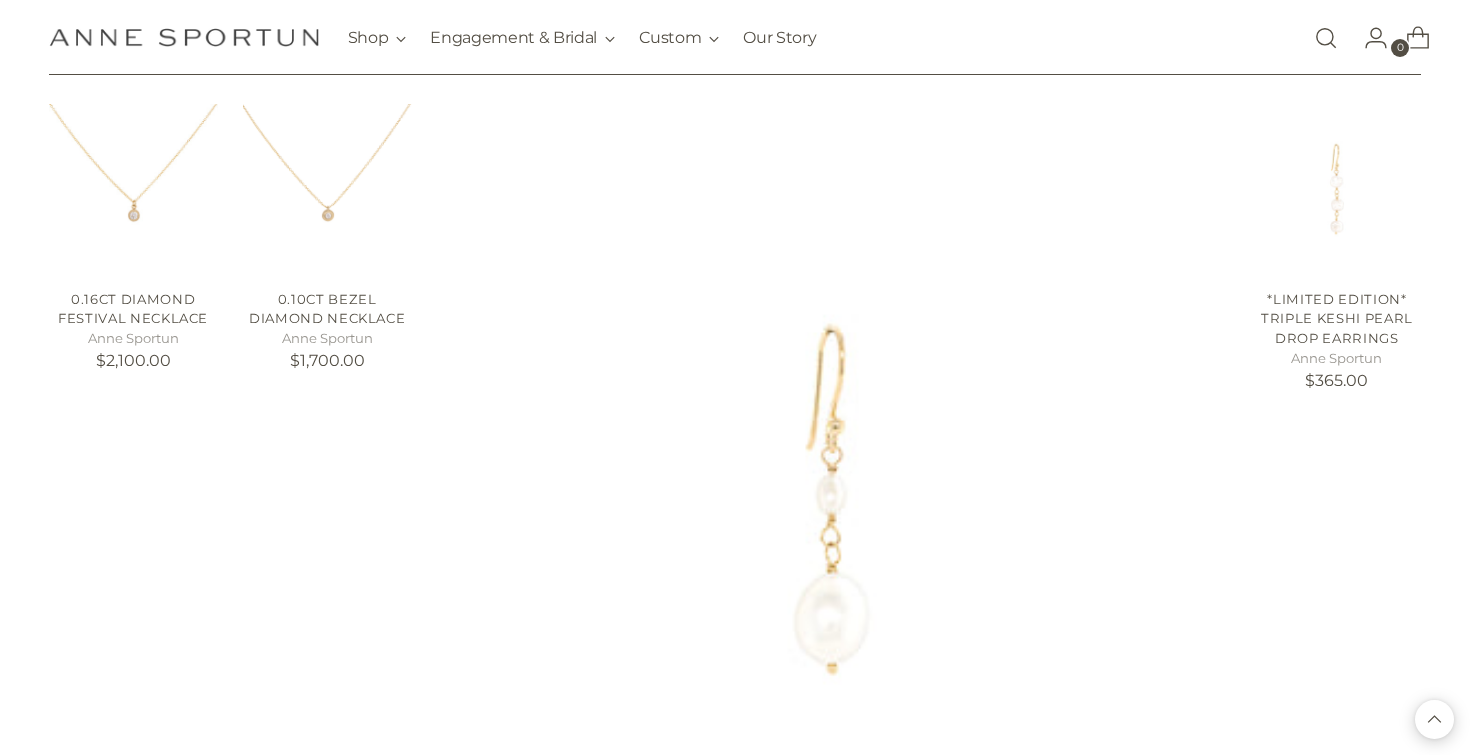 scroll, scrollTop: 11198, scrollLeft: 0, axis: vertical 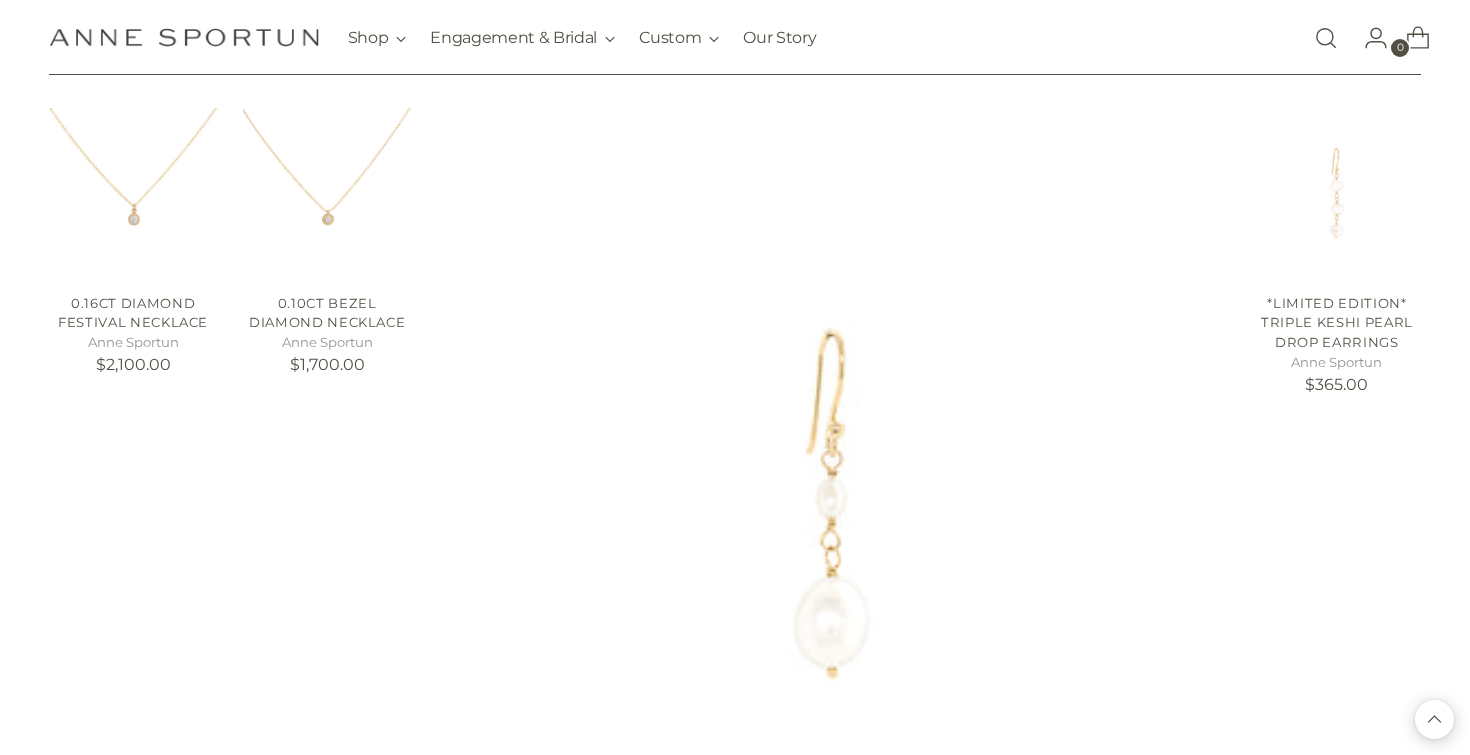click on "Diamond Spray Hammered 6mm Mini Disc Charm" at bounding box center (327, 11146) 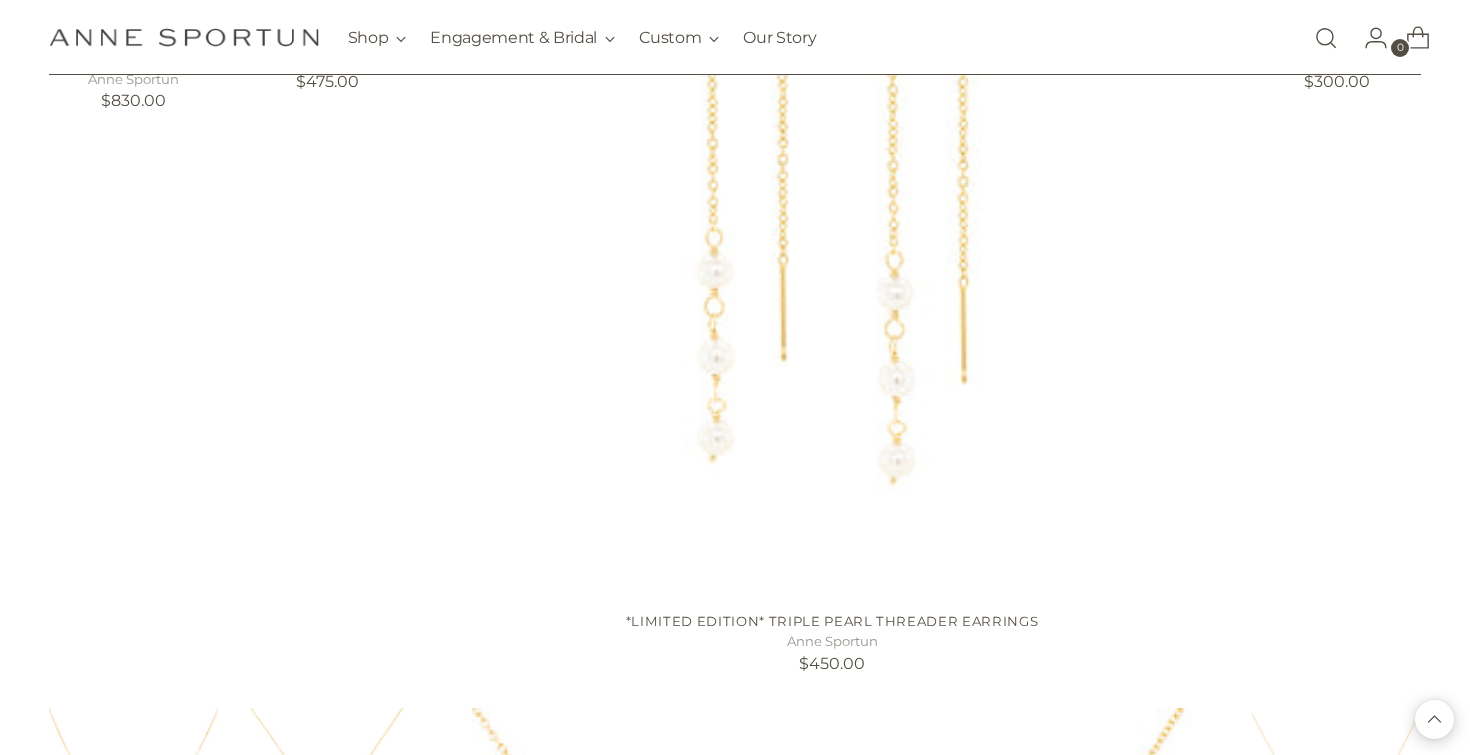 scroll, scrollTop: 12405, scrollLeft: 0, axis: vertical 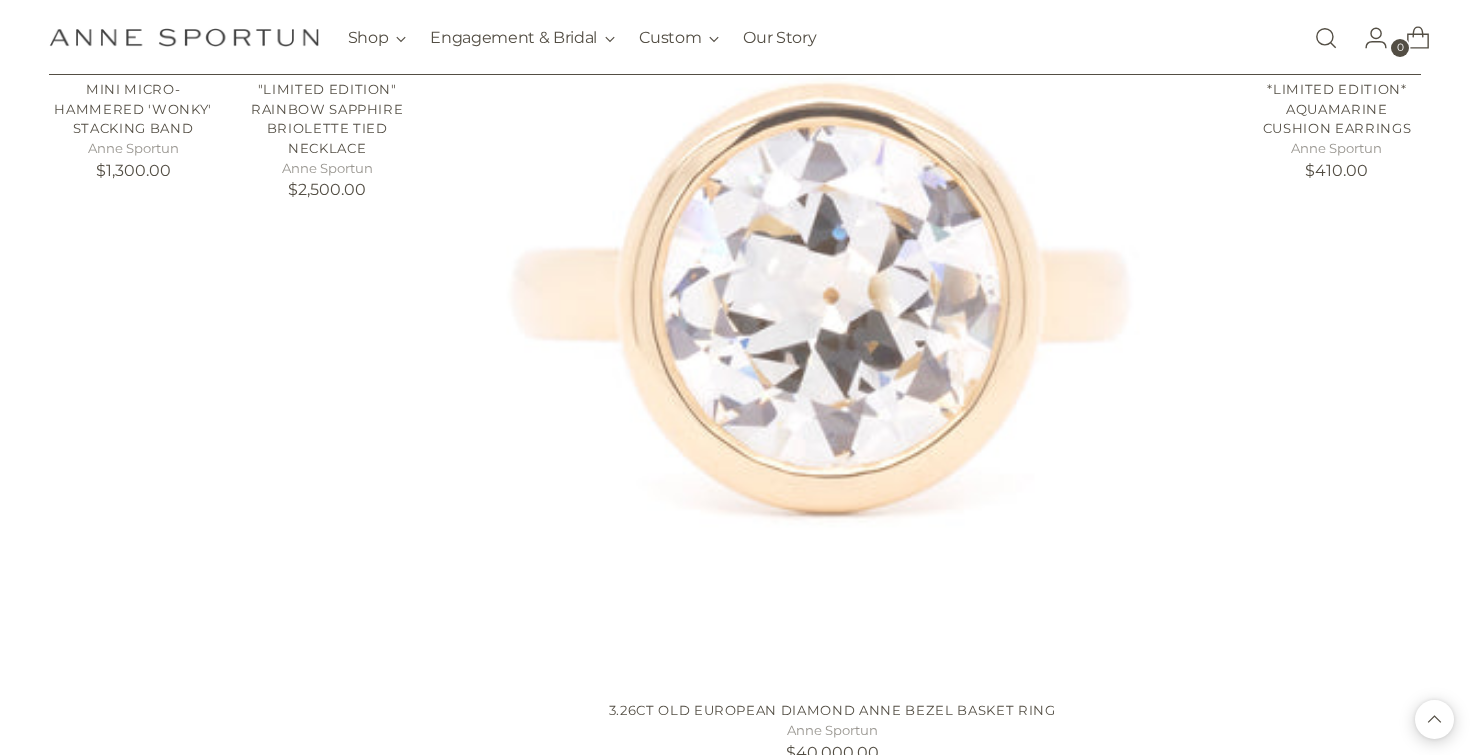 click on "Faceted Labradorite Charm" at bounding box center (832, 36791) 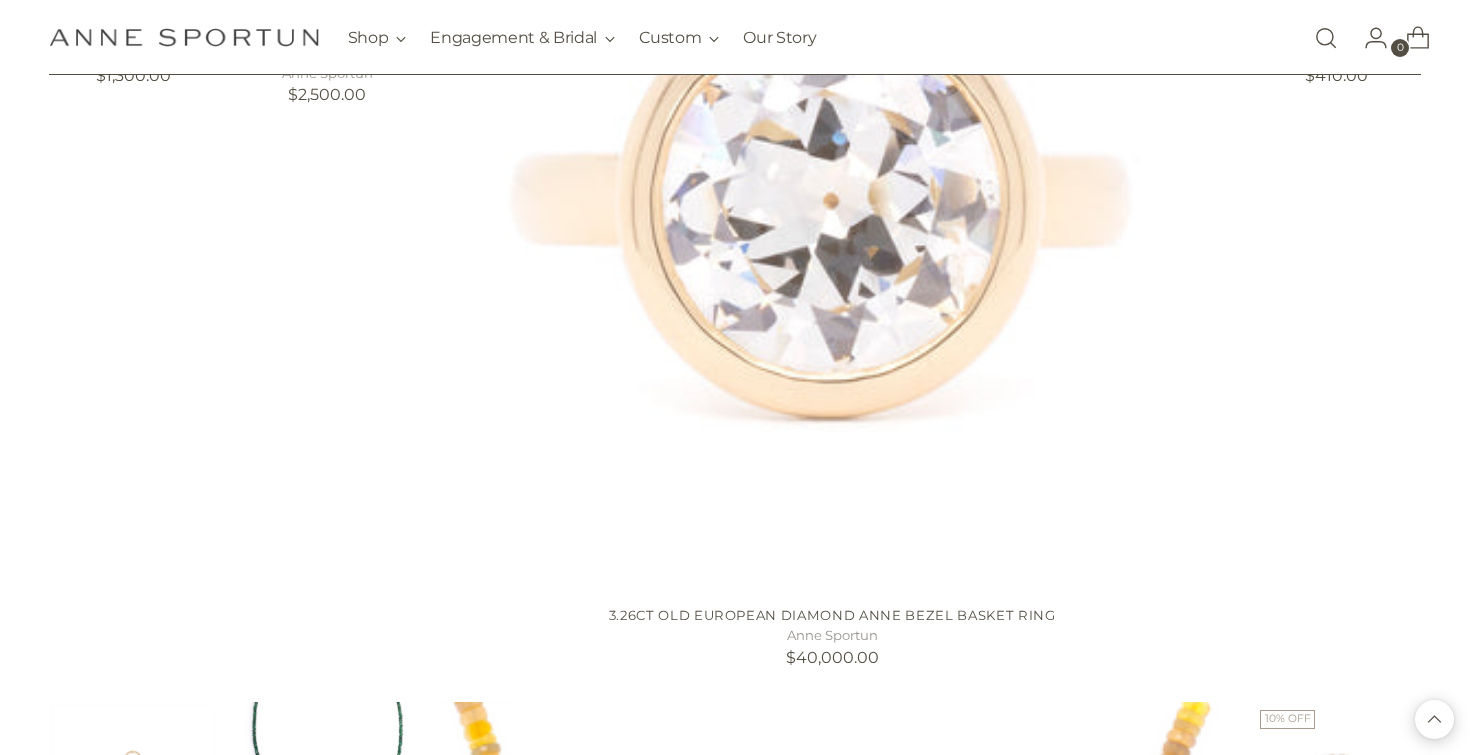 scroll, scrollTop: 36064, scrollLeft: 0, axis: vertical 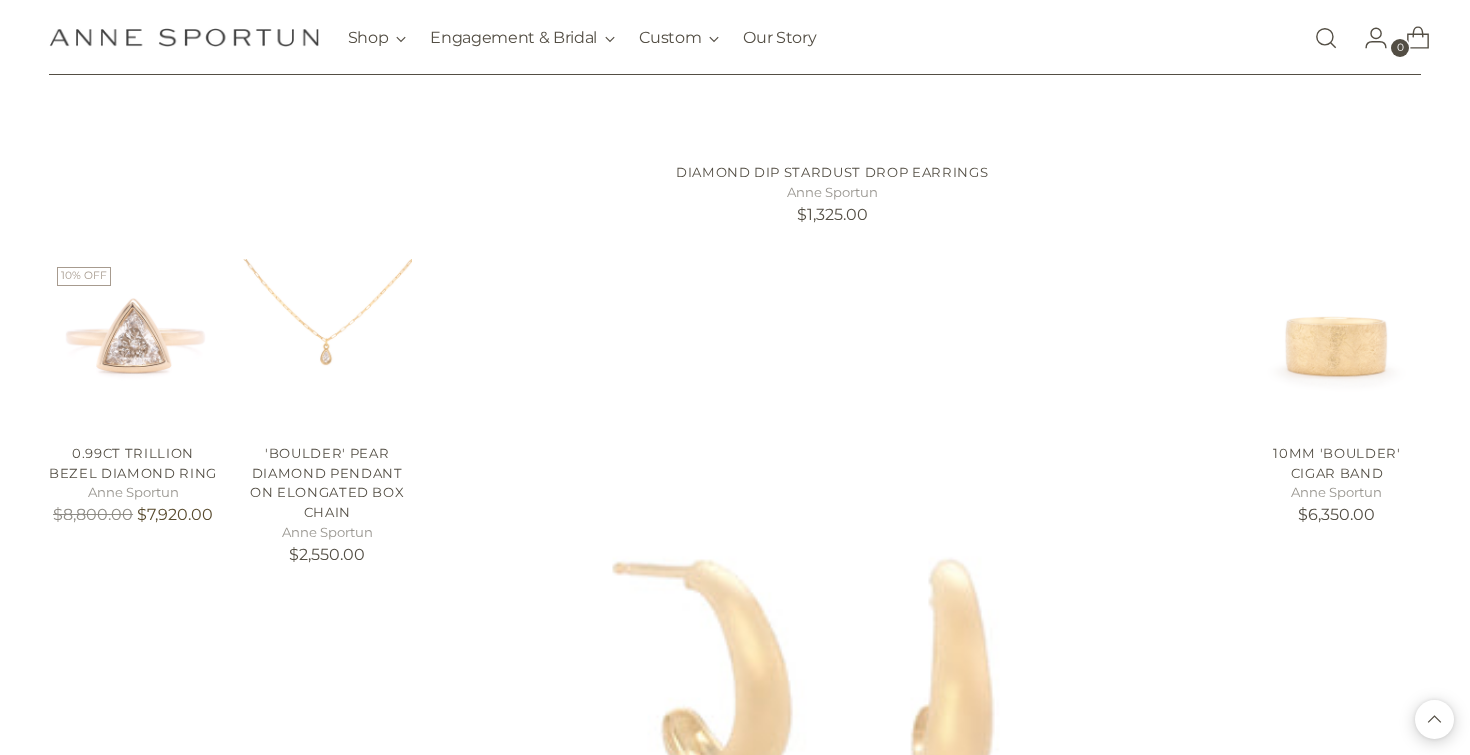 click on "Luna' Cascading Pearl Earrings" at bounding box center [133, 38348] 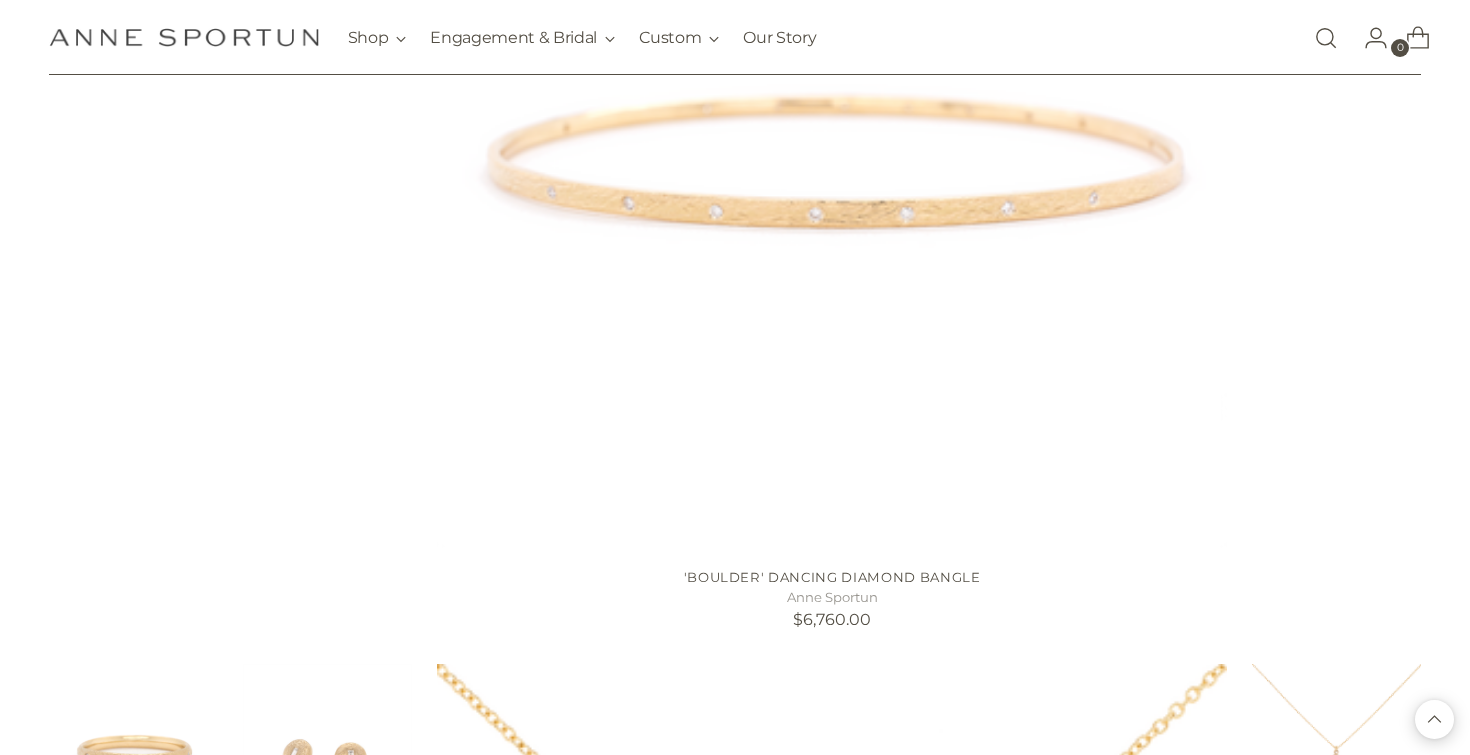 scroll, scrollTop: 39706, scrollLeft: 0, axis: vertical 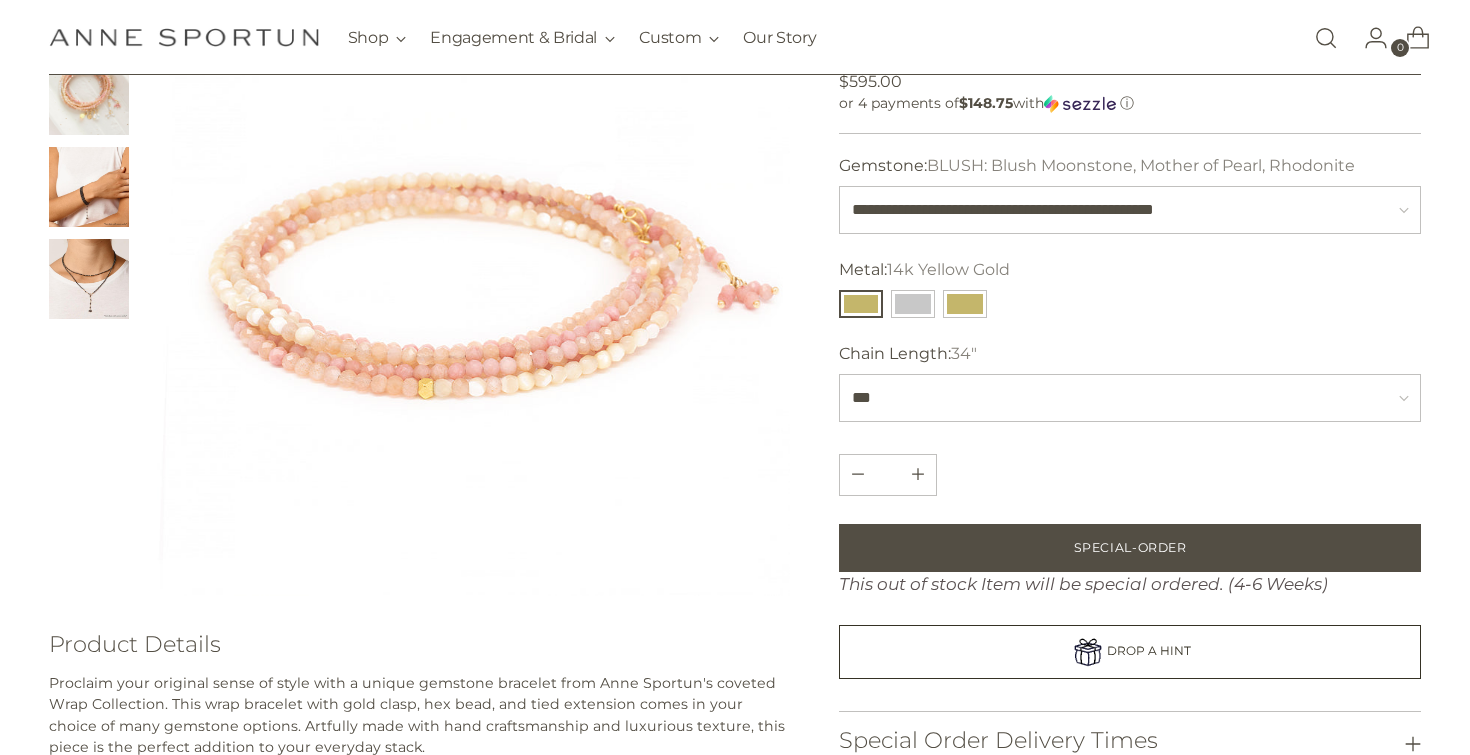click at bounding box center (89, 95) 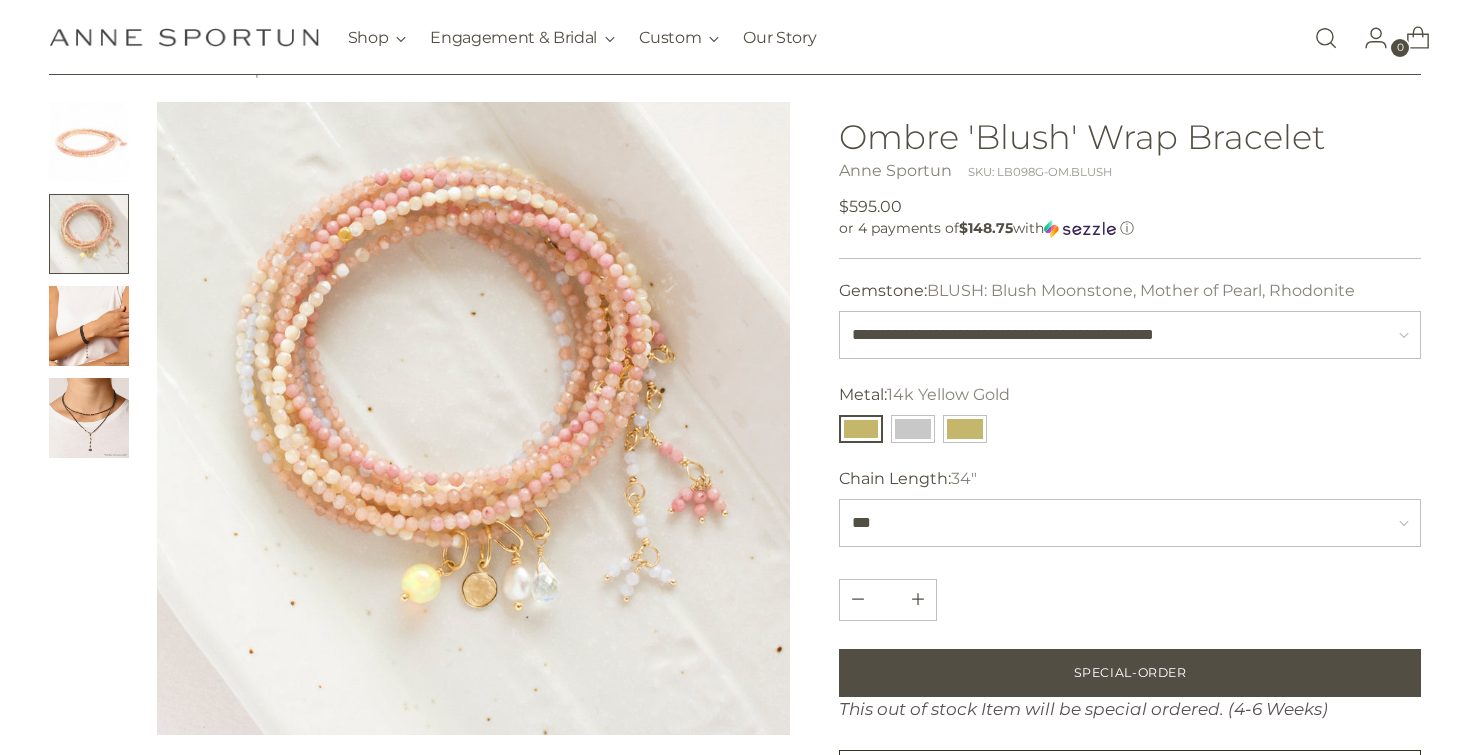 scroll, scrollTop: 92, scrollLeft: 0, axis: vertical 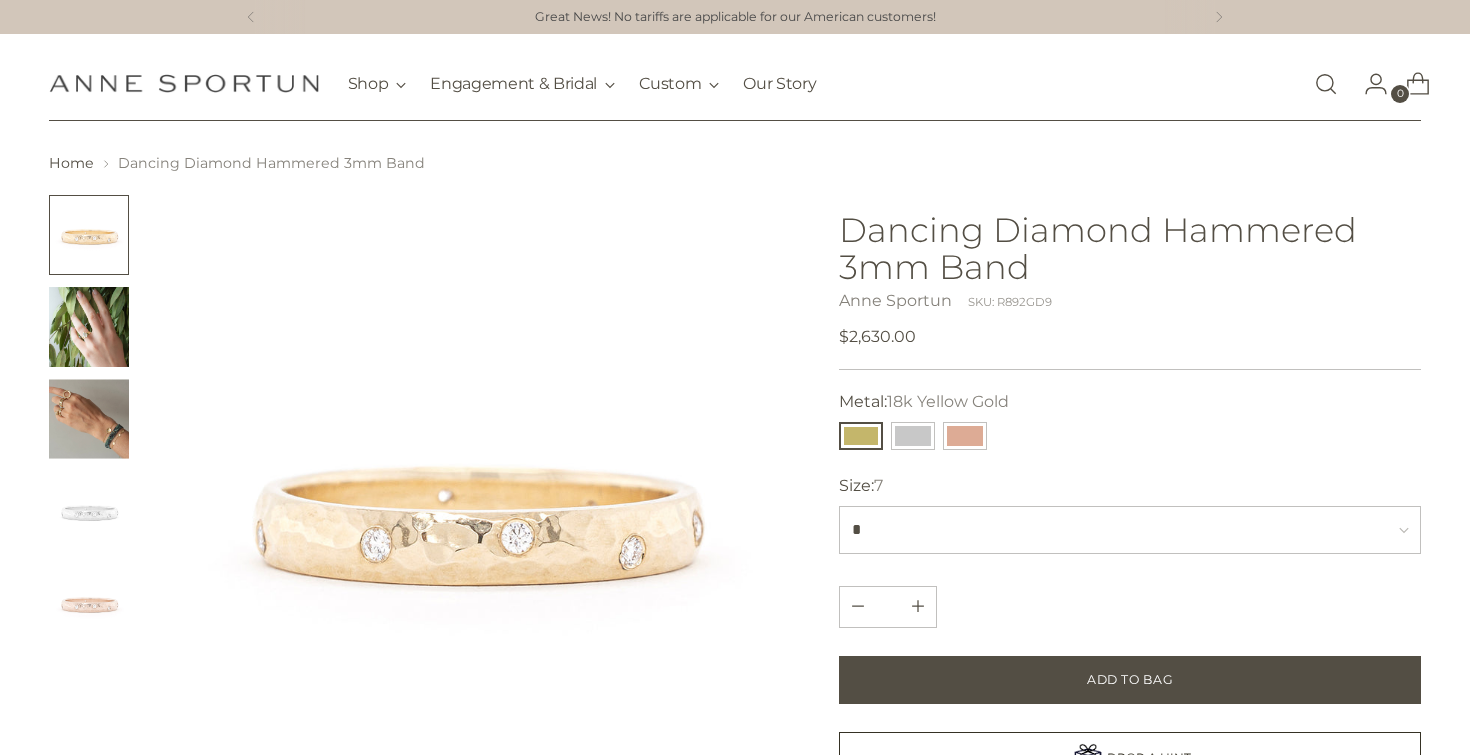 click at bounding box center [89, 327] 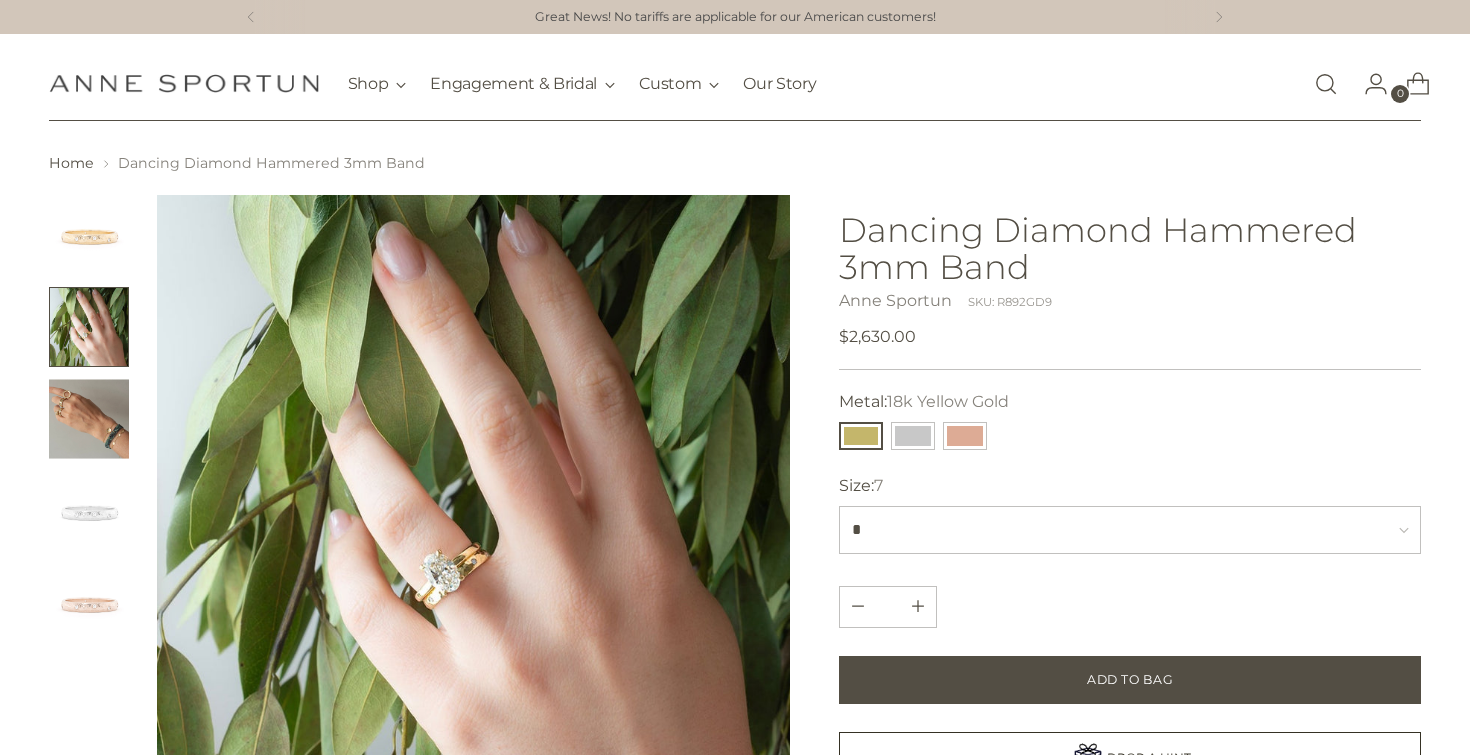 click at bounding box center (89, 419) 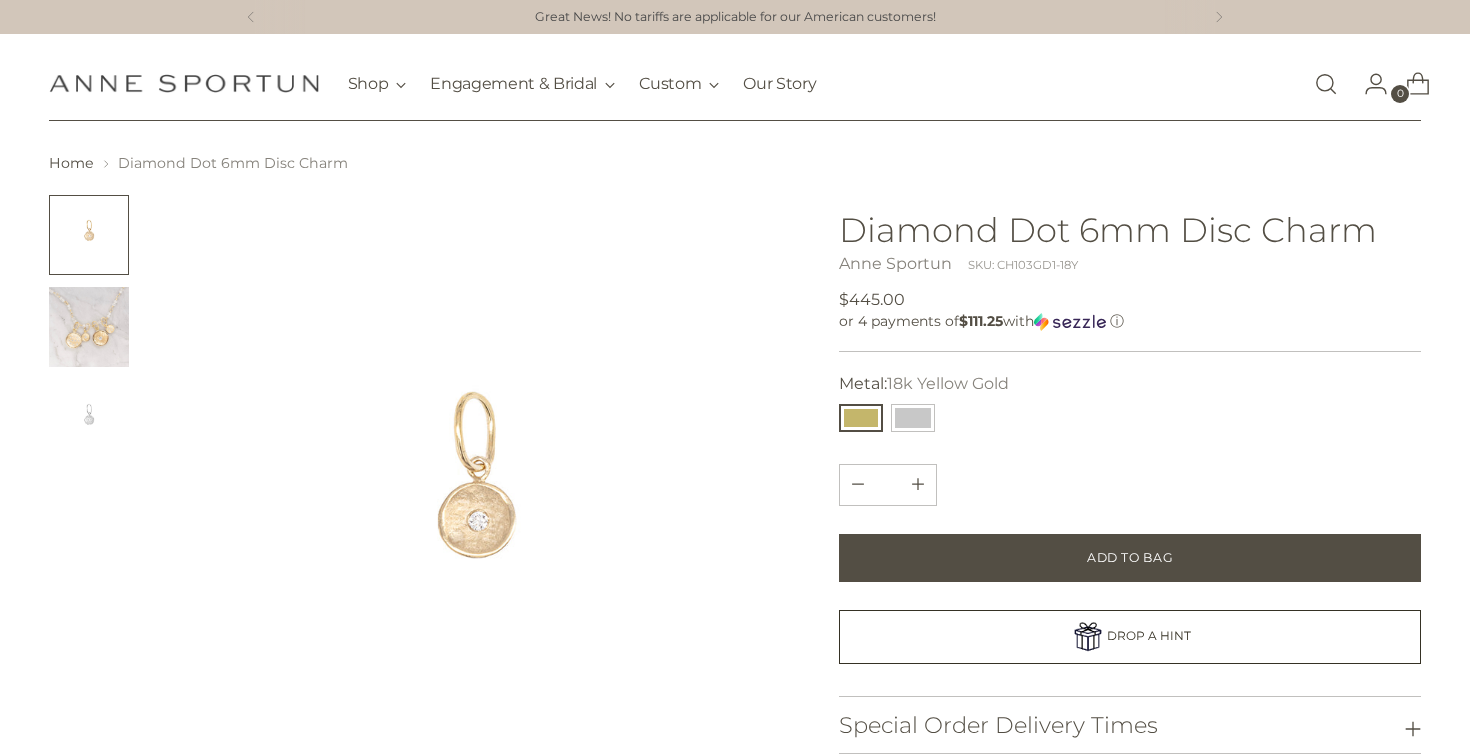 scroll, scrollTop: 29, scrollLeft: 0, axis: vertical 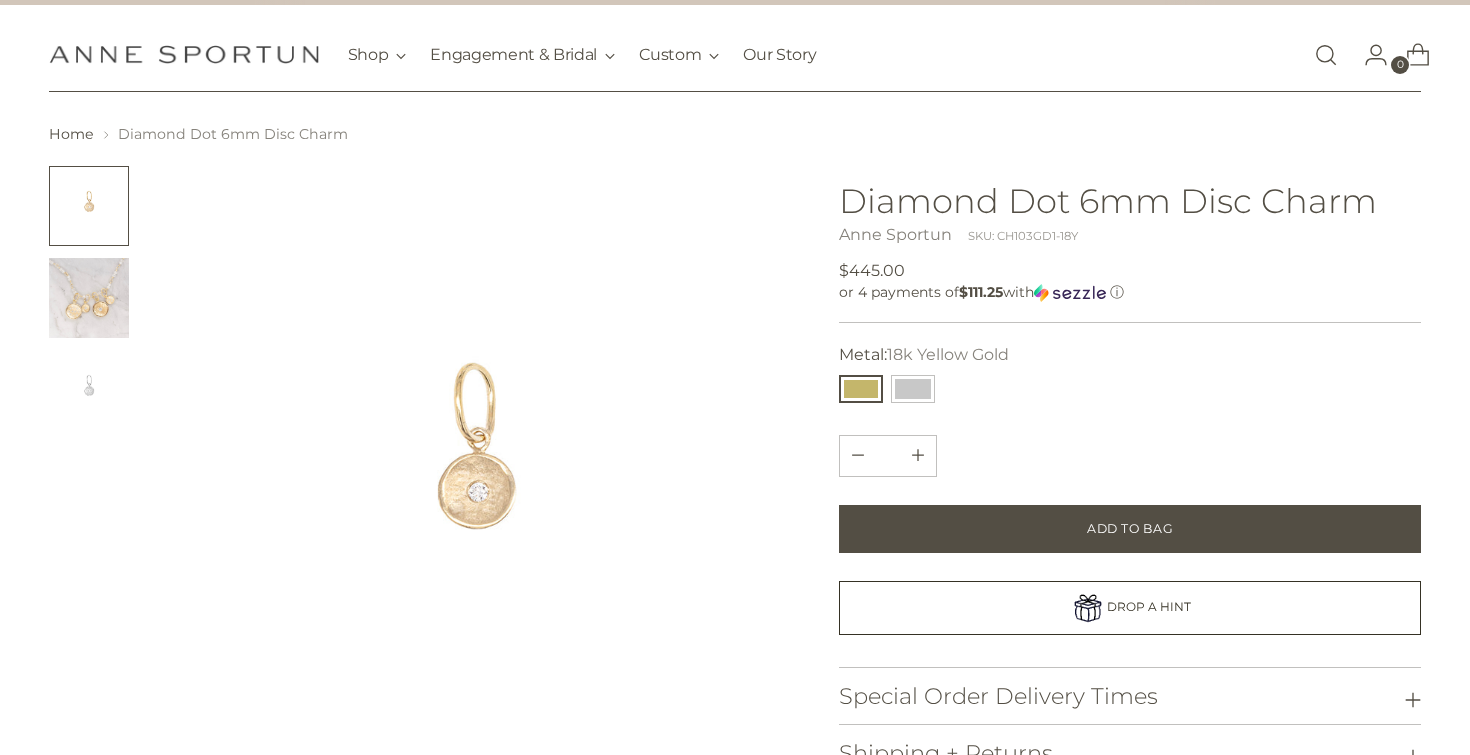 click at bounding box center (89, 298) 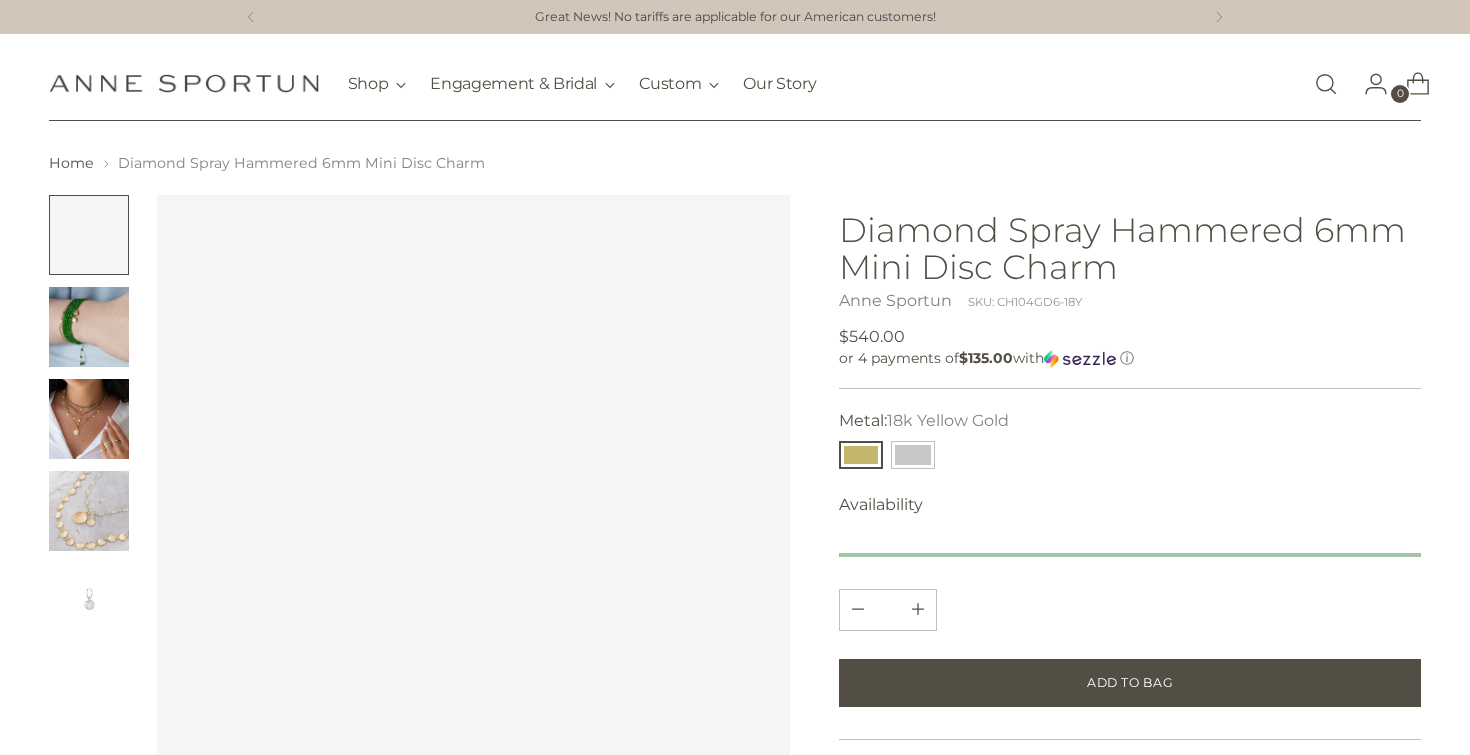 scroll, scrollTop: 0, scrollLeft: 0, axis: both 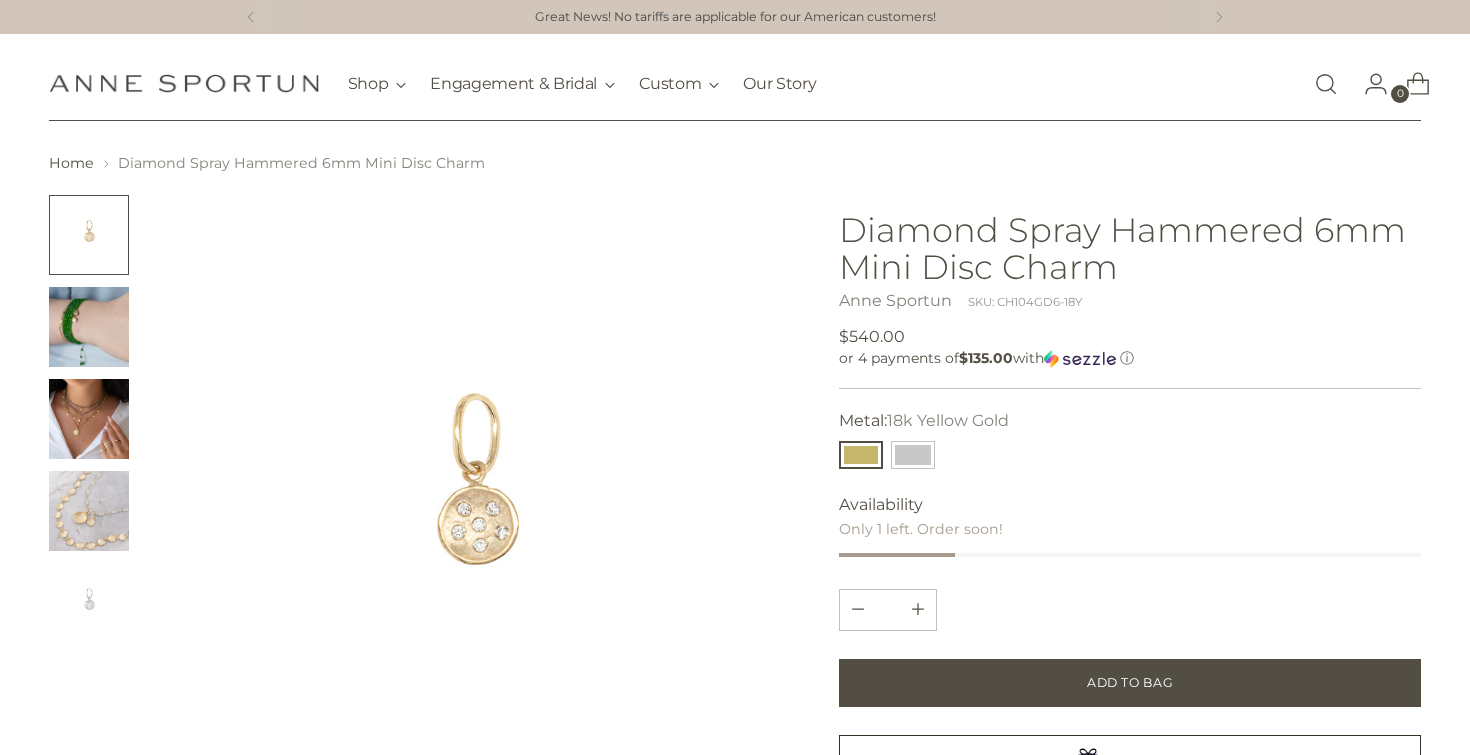 click at bounding box center (89, 419) 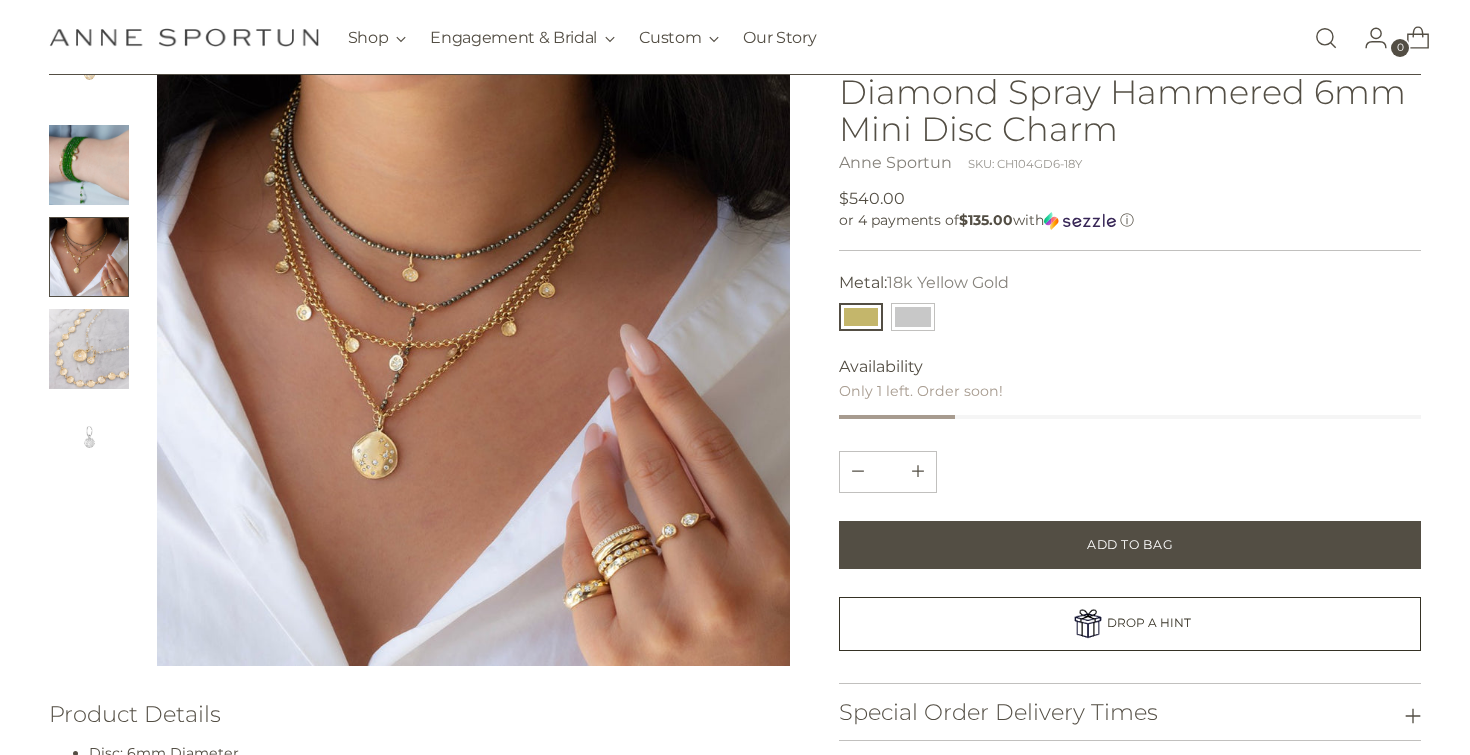 scroll, scrollTop: 145, scrollLeft: 0, axis: vertical 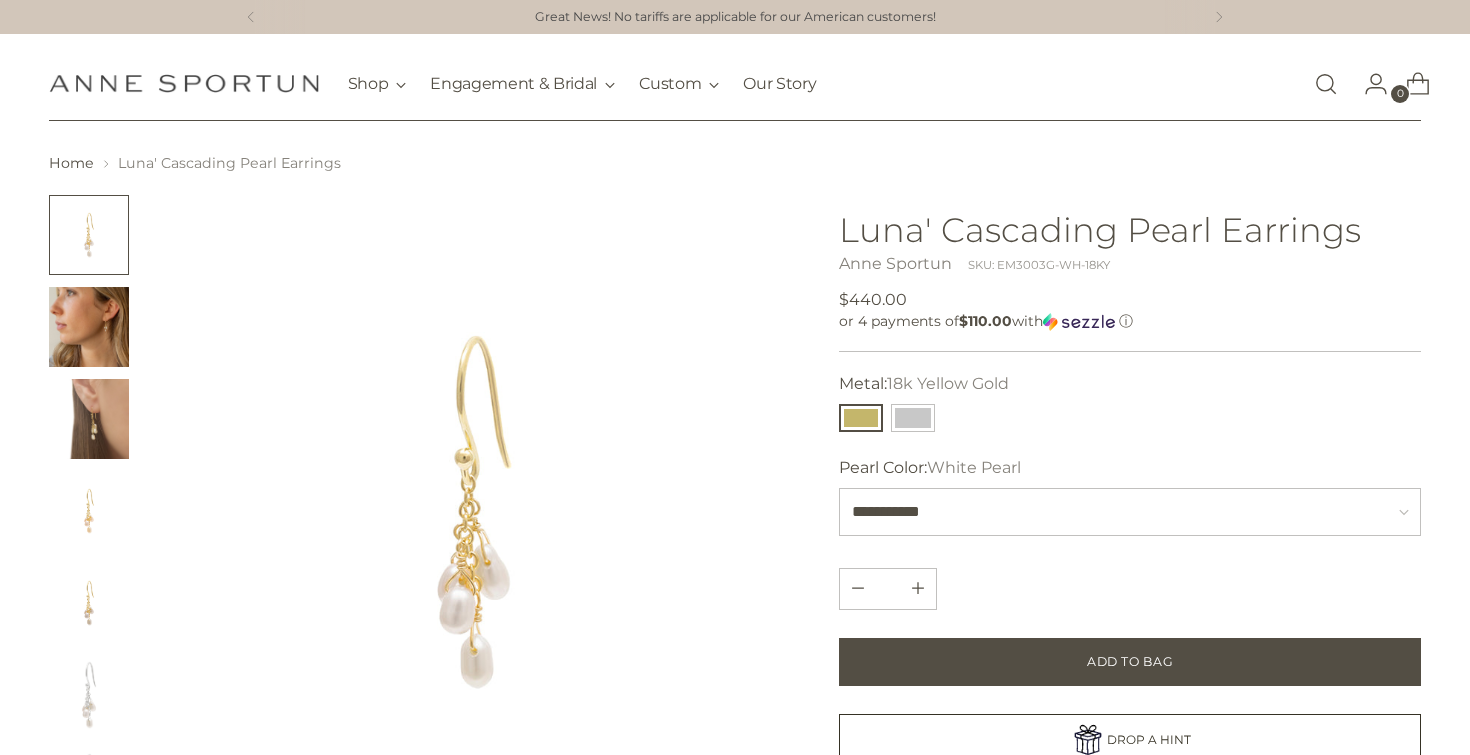 click at bounding box center [89, 327] 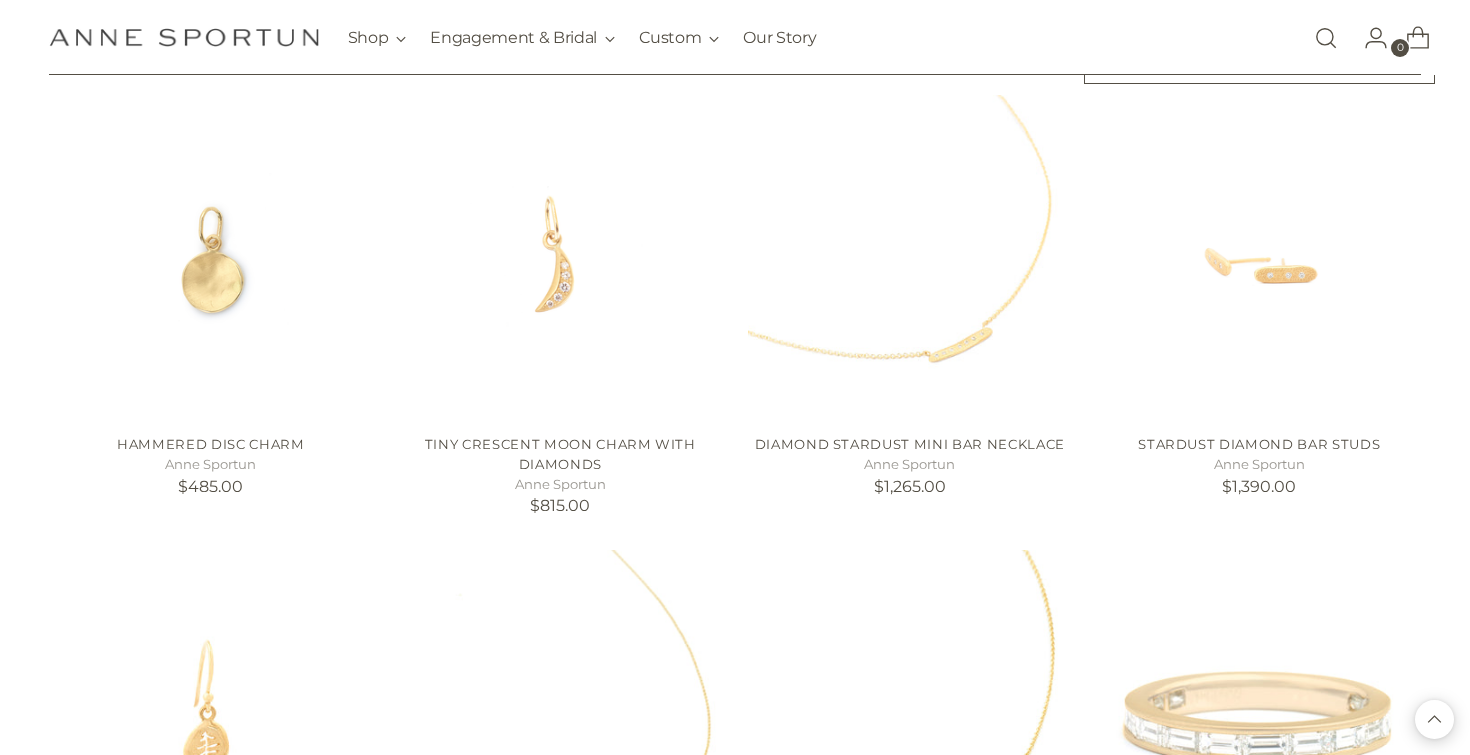 scroll, scrollTop: 63082, scrollLeft: 0, axis: vertical 